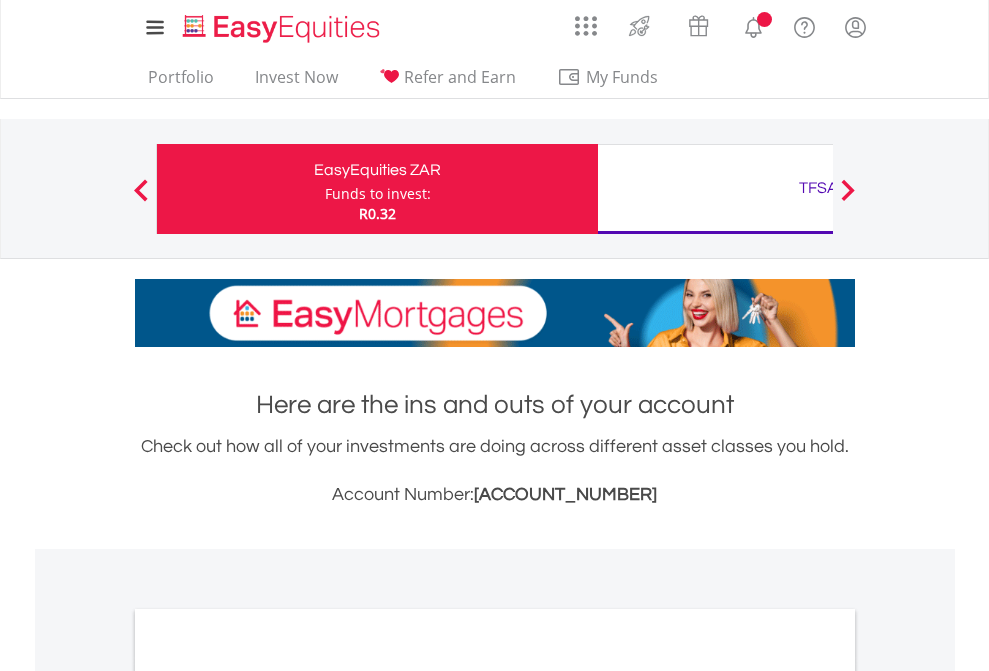scroll, scrollTop: 0, scrollLeft: 0, axis: both 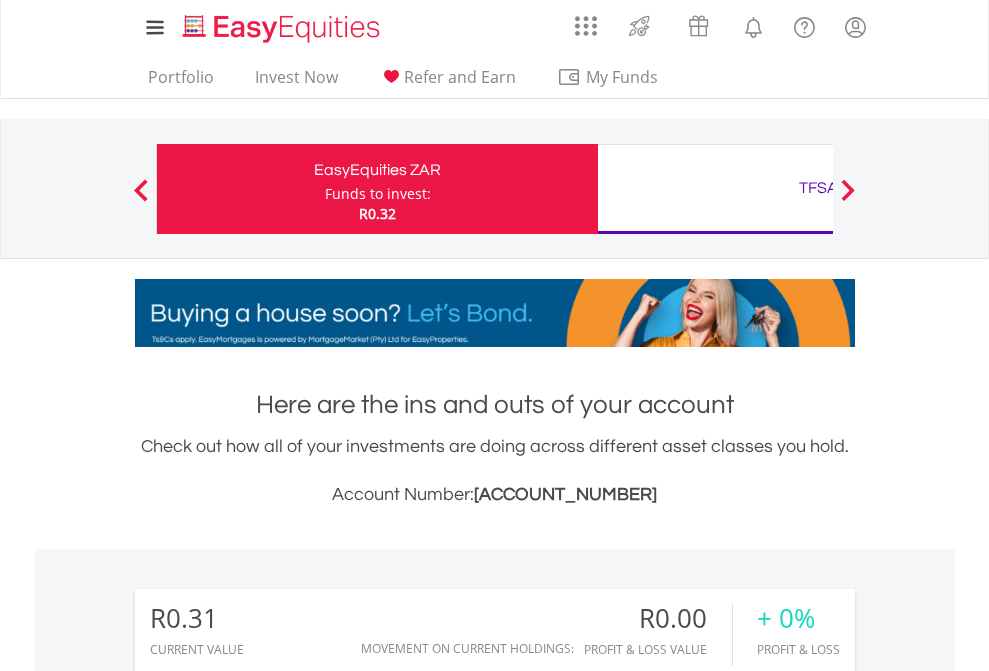 click on "Funds to invest:" at bounding box center (378, 194) 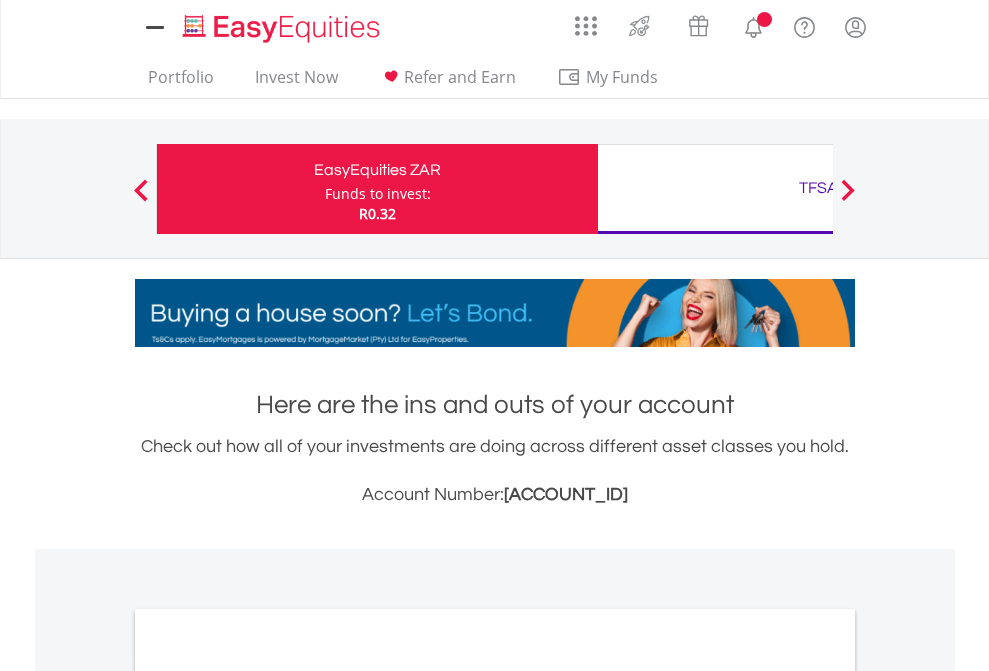 scroll, scrollTop: 0, scrollLeft: 0, axis: both 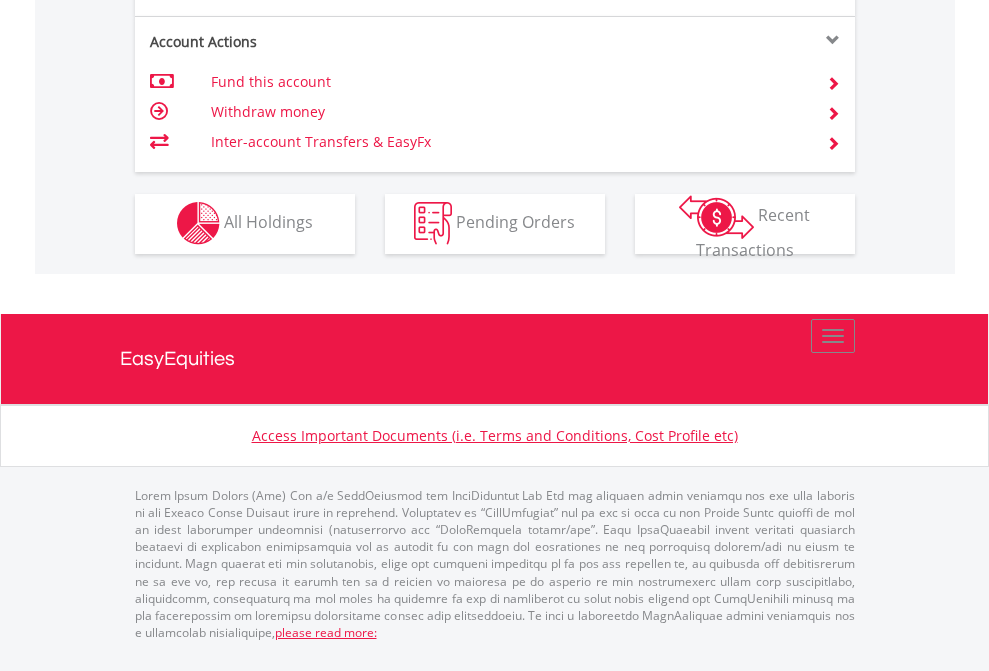 click on "Investment types" at bounding box center (706, -353) 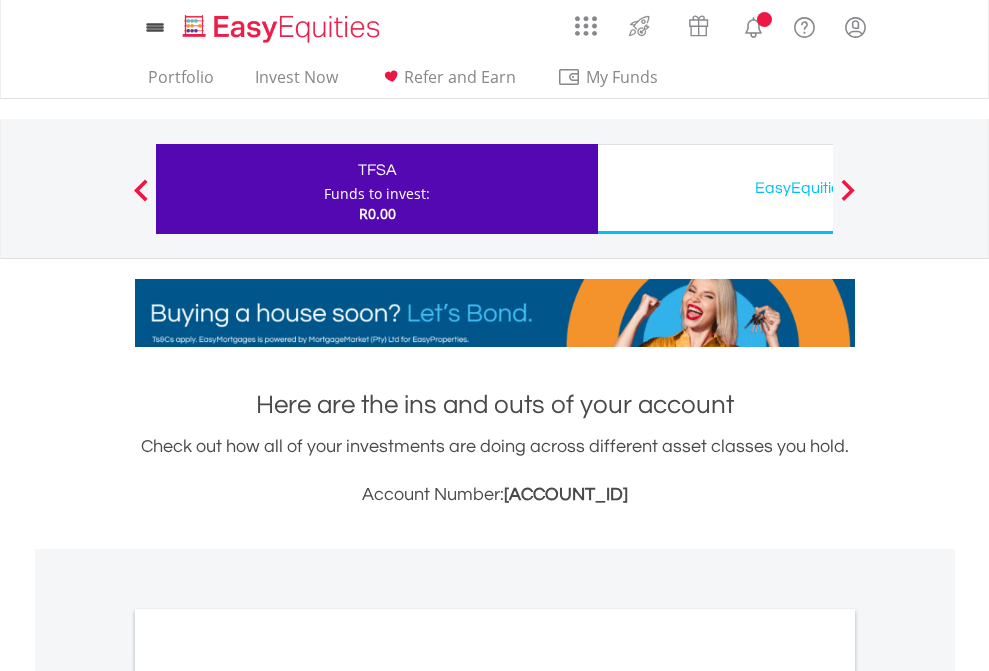 scroll, scrollTop: 0, scrollLeft: 0, axis: both 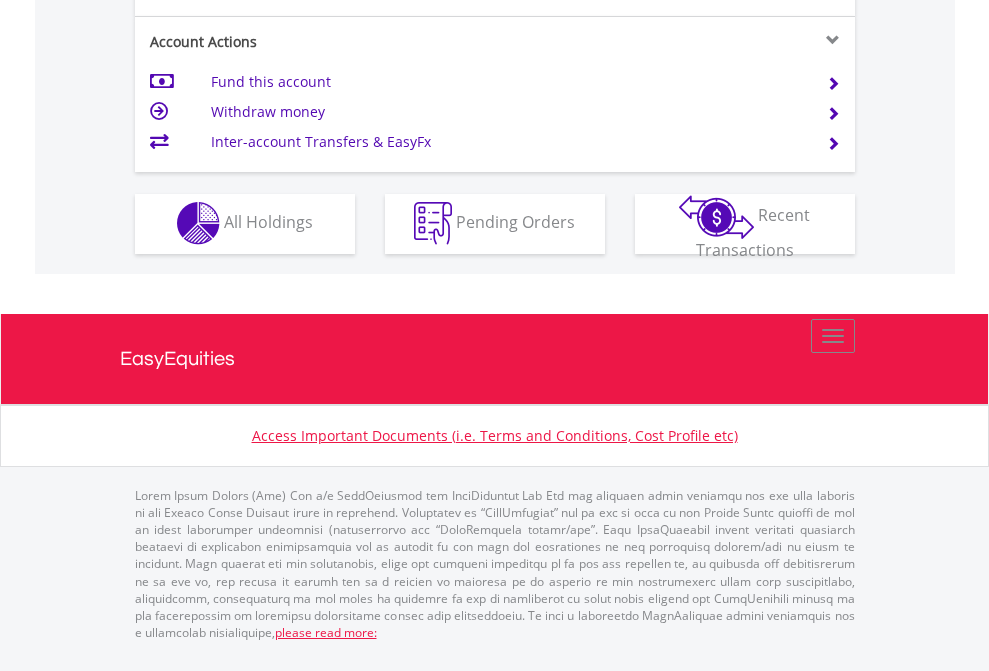 click on "Investment types" at bounding box center (706, -353) 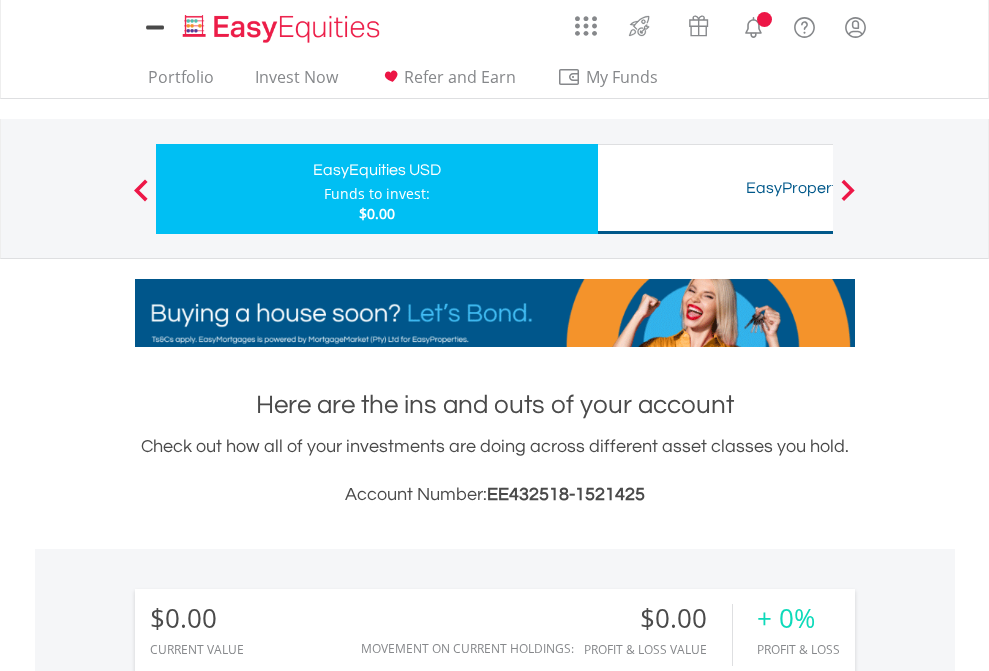 scroll, scrollTop: 0, scrollLeft: 0, axis: both 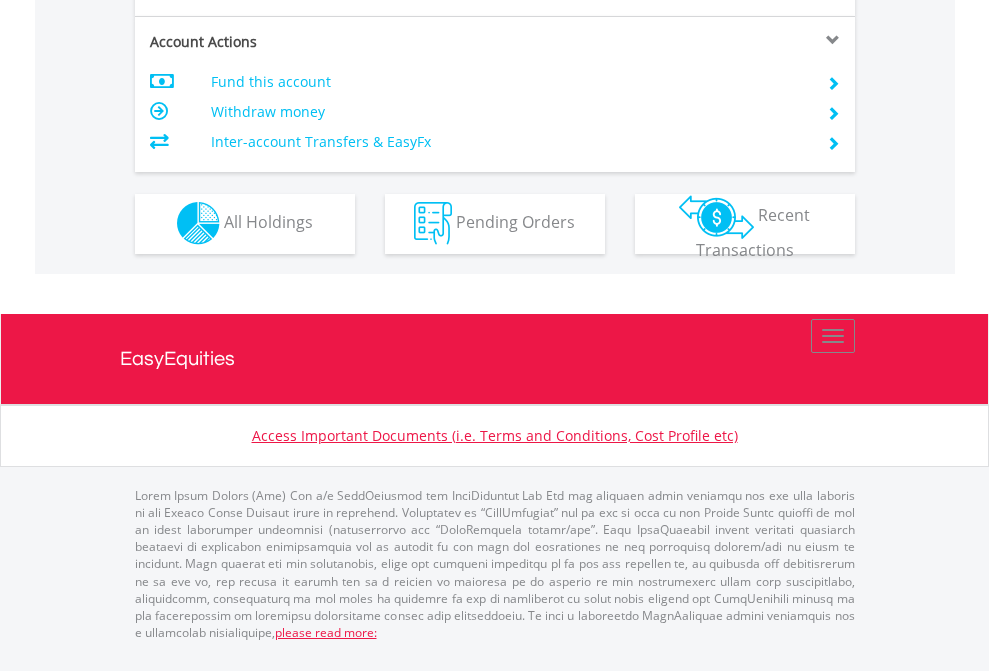 click on "Investment types" at bounding box center [706, -353] 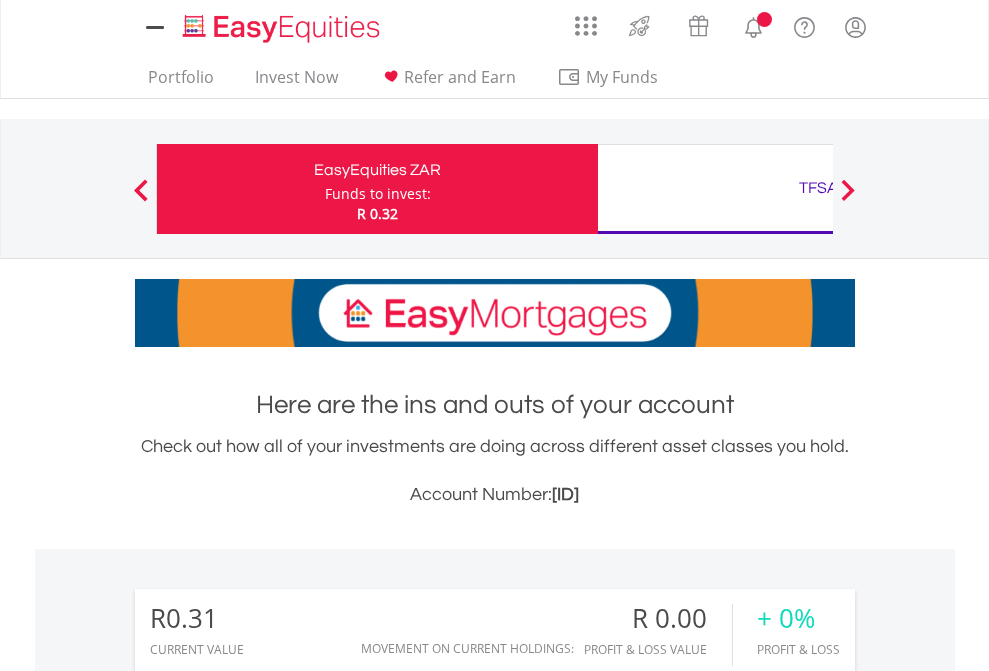 scroll, scrollTop: 1486, scrollLeft: 0, axis: vertical 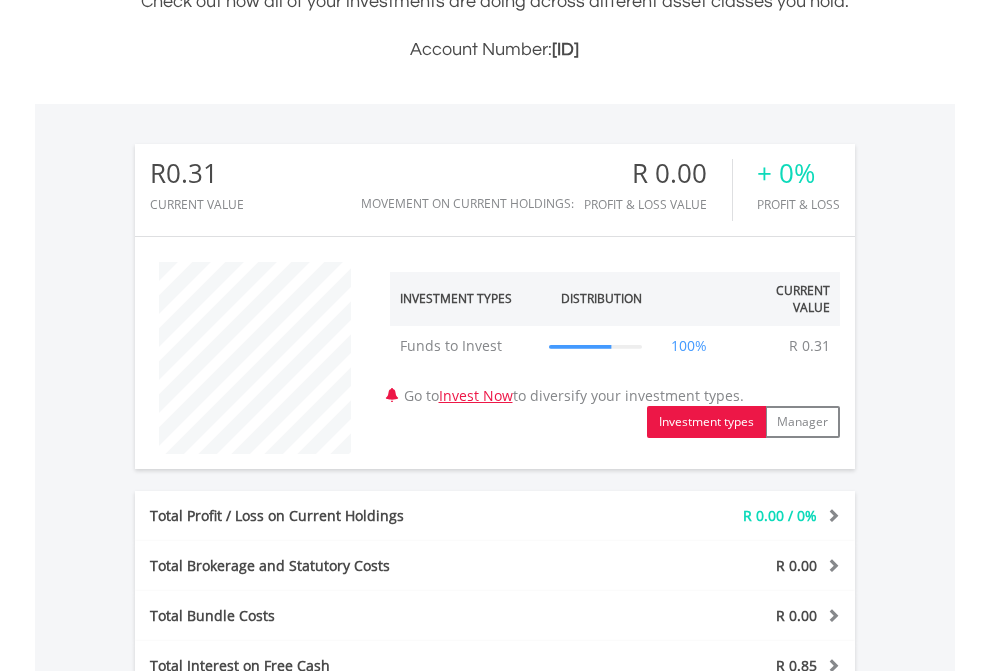 click on "All Holdings" at bounding box center [268, 997] 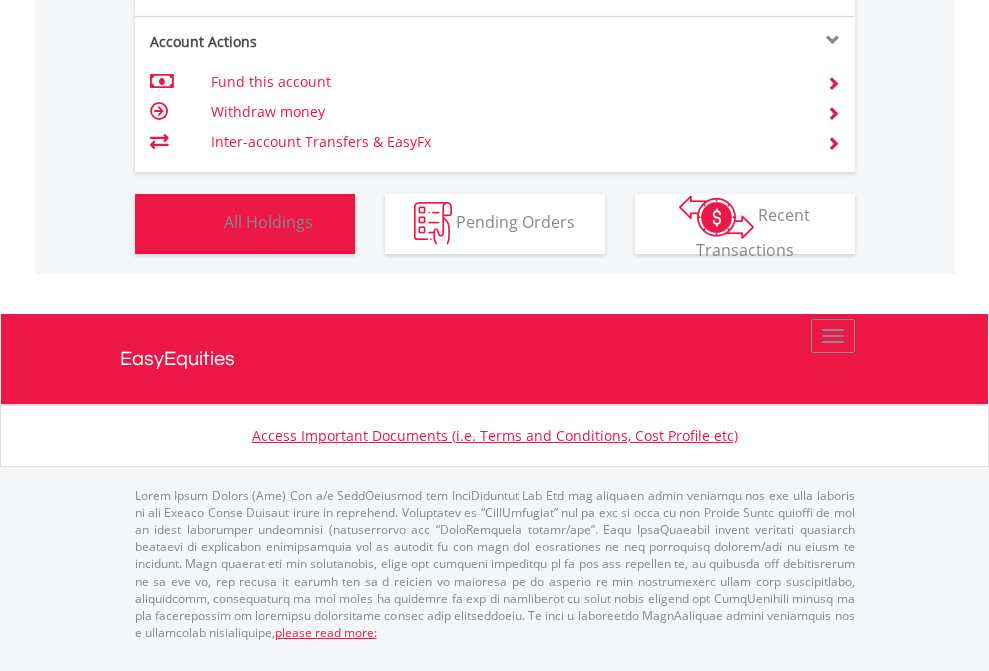 scroll, scrollTop: 999808, scrollLeft: 999687, axis: both 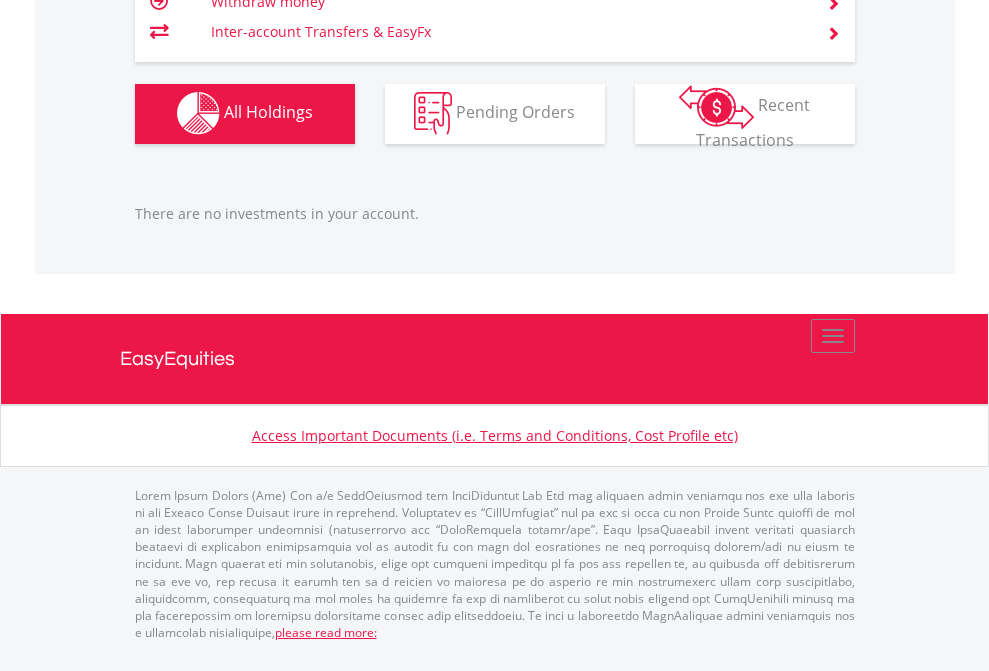 click on "TFSA" at bounding box center [818, -1142] 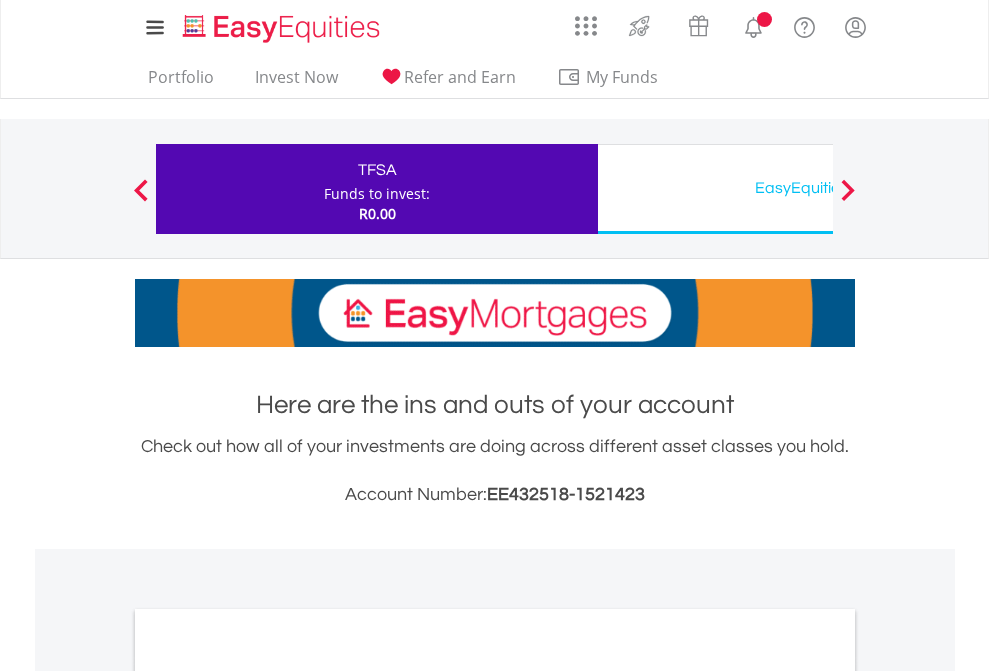 scroll, scrollTop: 0, scrollLeft: 0, axis: both 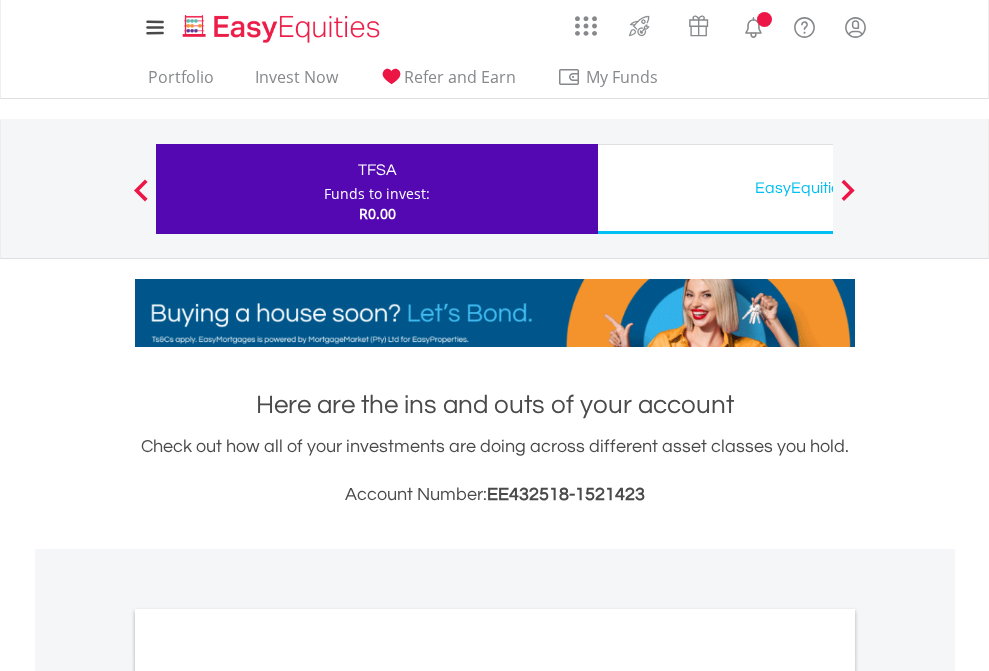 click on "All Holdings" at bounding box center [268, 1096] 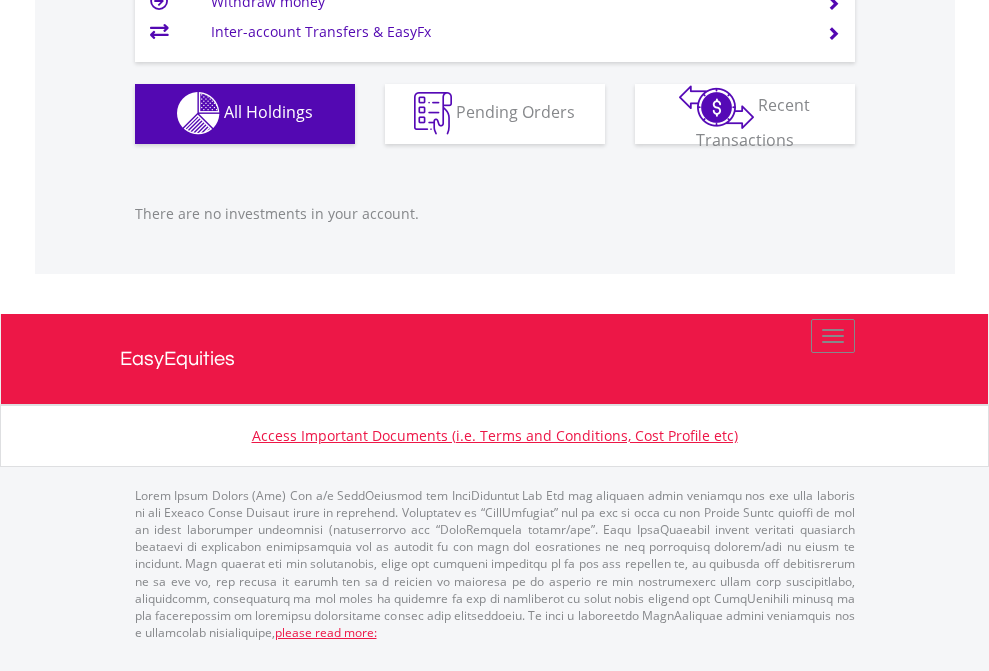 scroll, scrollTop: 1980, scrollLeft: 0, axis: vertical 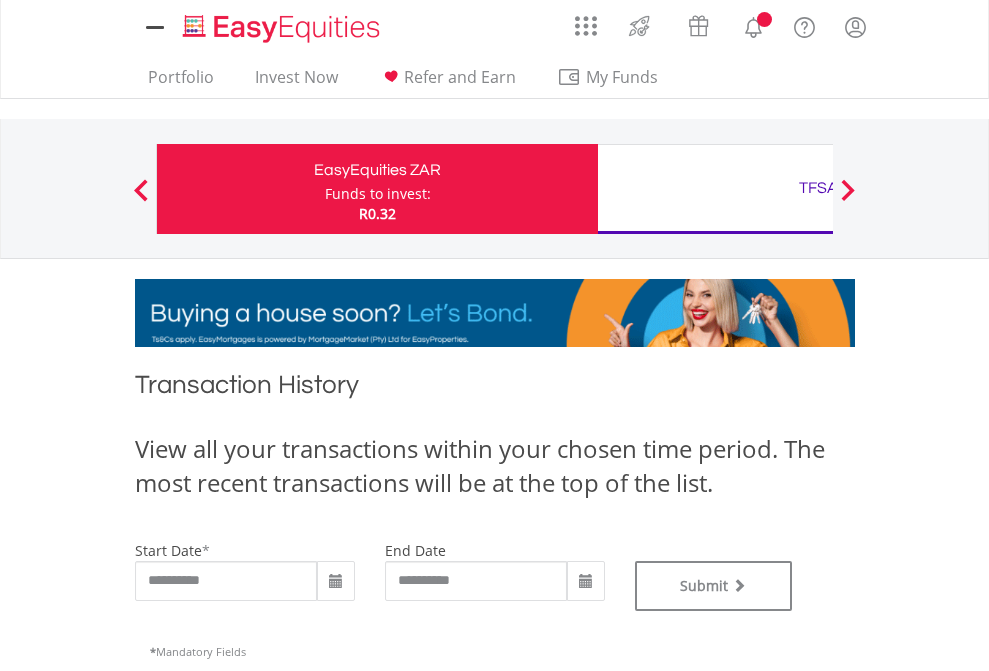 type on "**********" 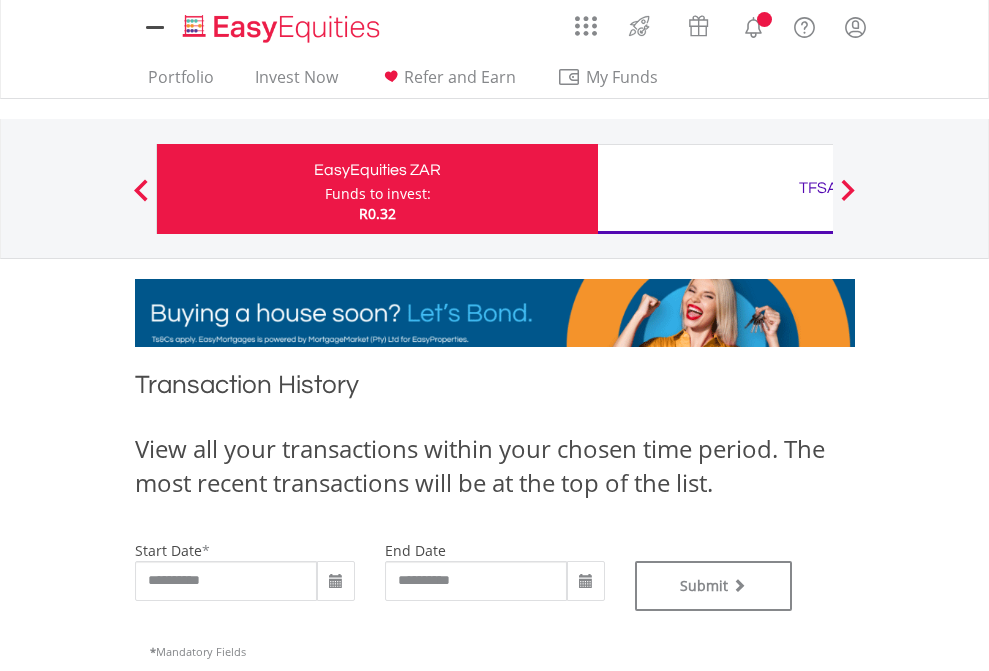 type on "**********" 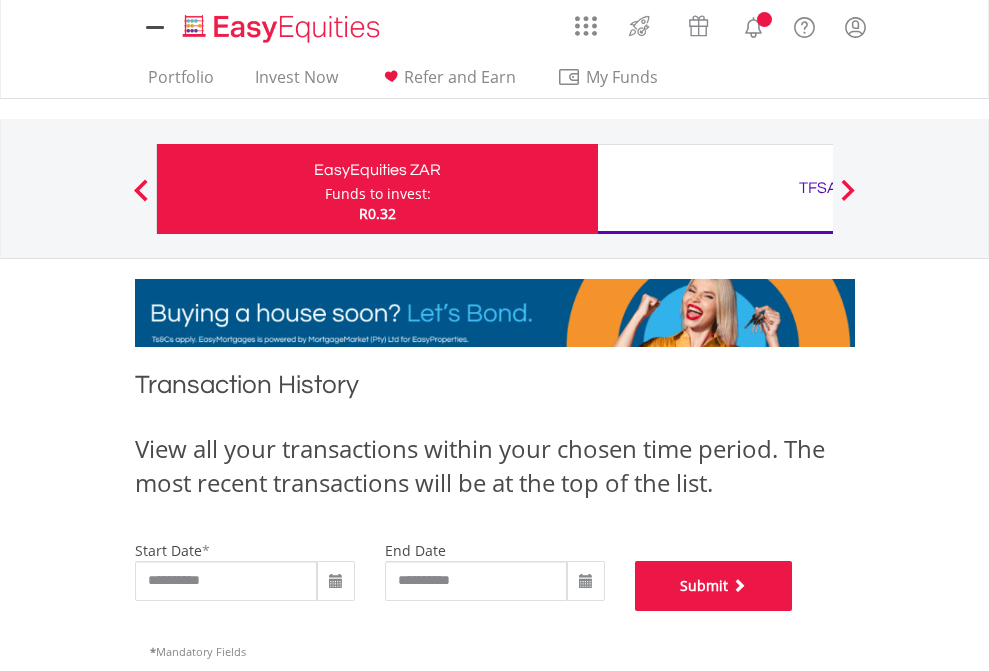 click on "Submit" at bounding box center (714, 586) 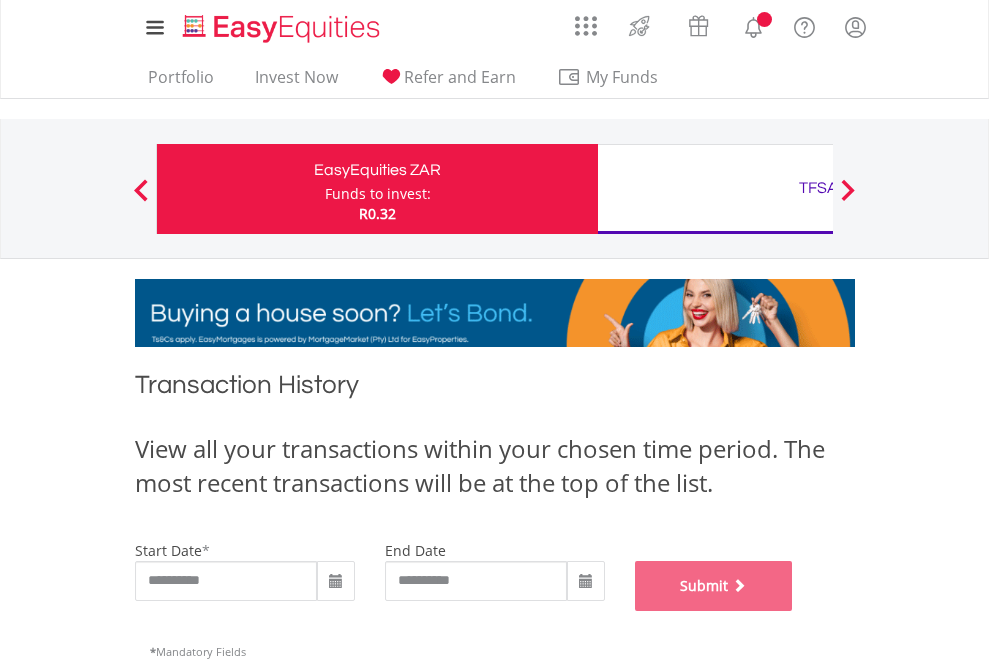 scroll, scrollTop: 811, scrollLeft: 0, axis: vertical 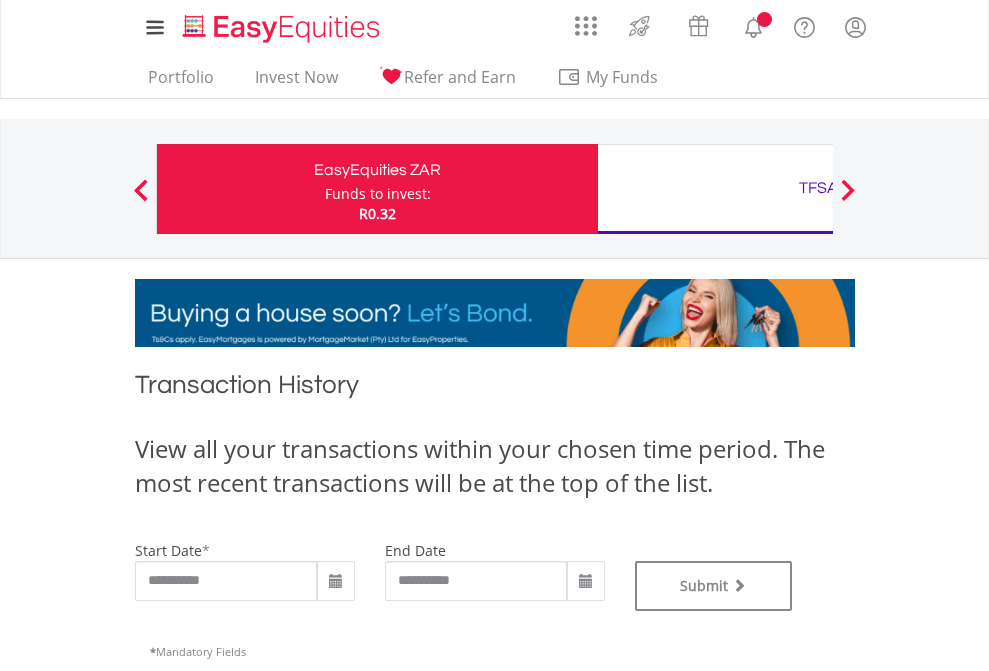 click on "TFSA" at bounding box center [818, 188] 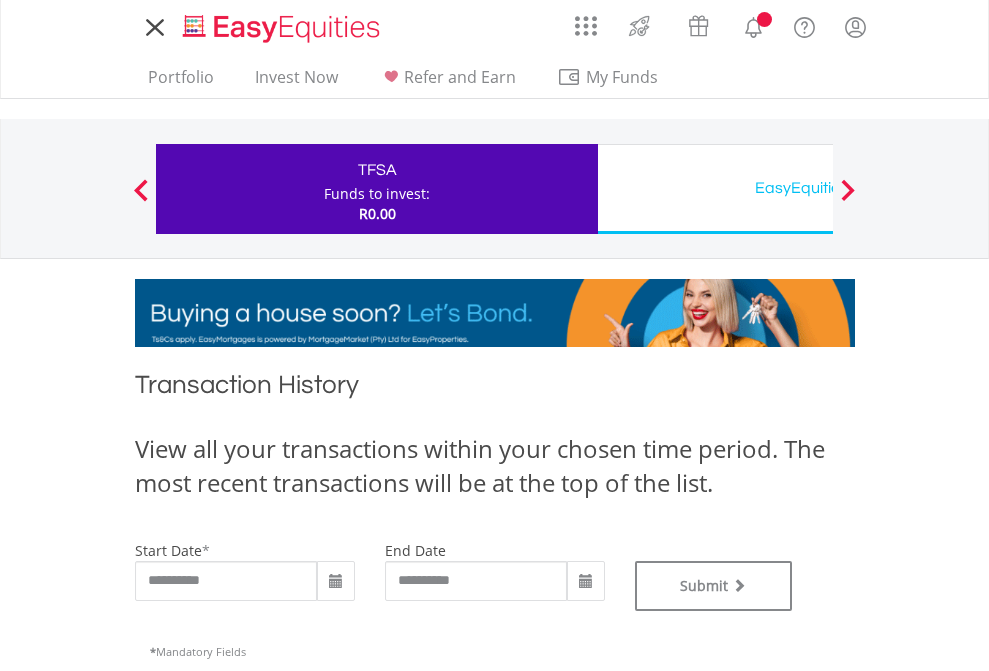 scroll, scrollTop: 0, scrollLeft: 0, axis: both 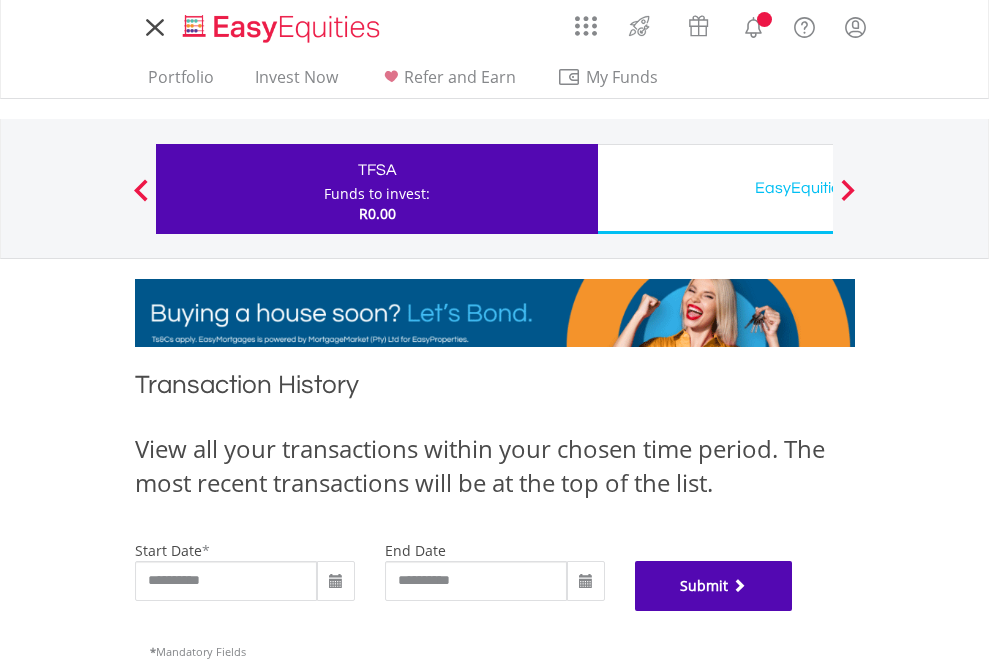 click on "Submit" at bounding box center (714, 586) 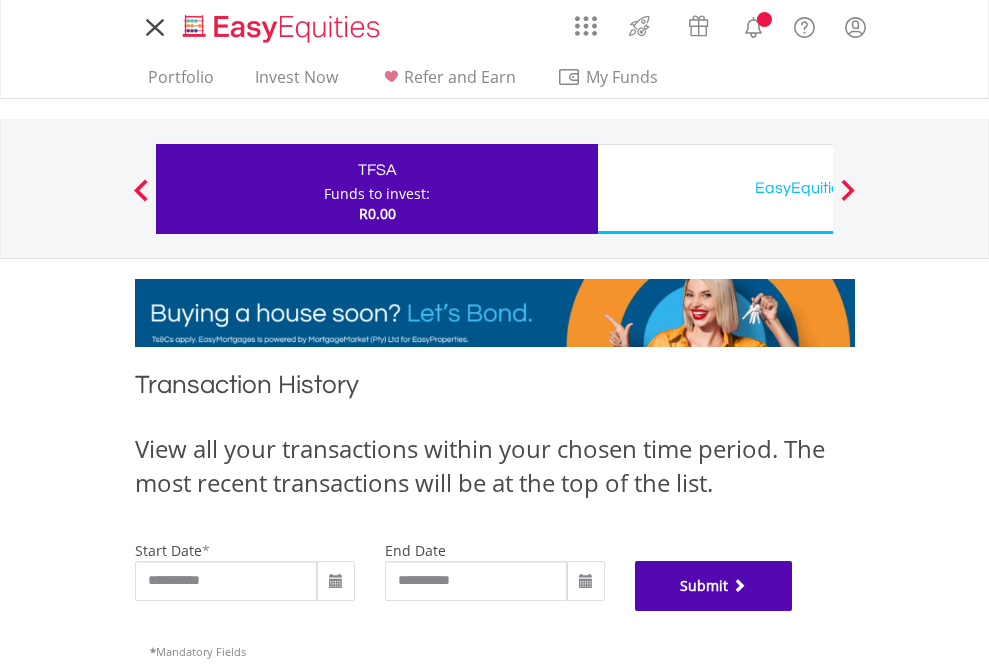 scroll, scrollTop: 811, scrollLeft: 0, axis: vertical 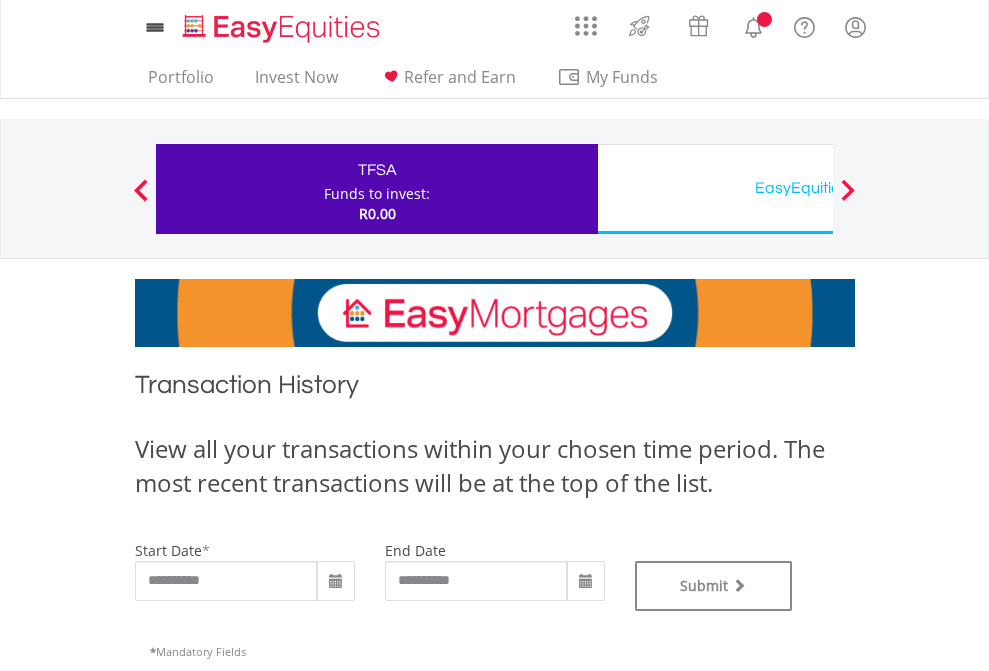 click on "EasyEquities USD" at bounding box center (818, 188) 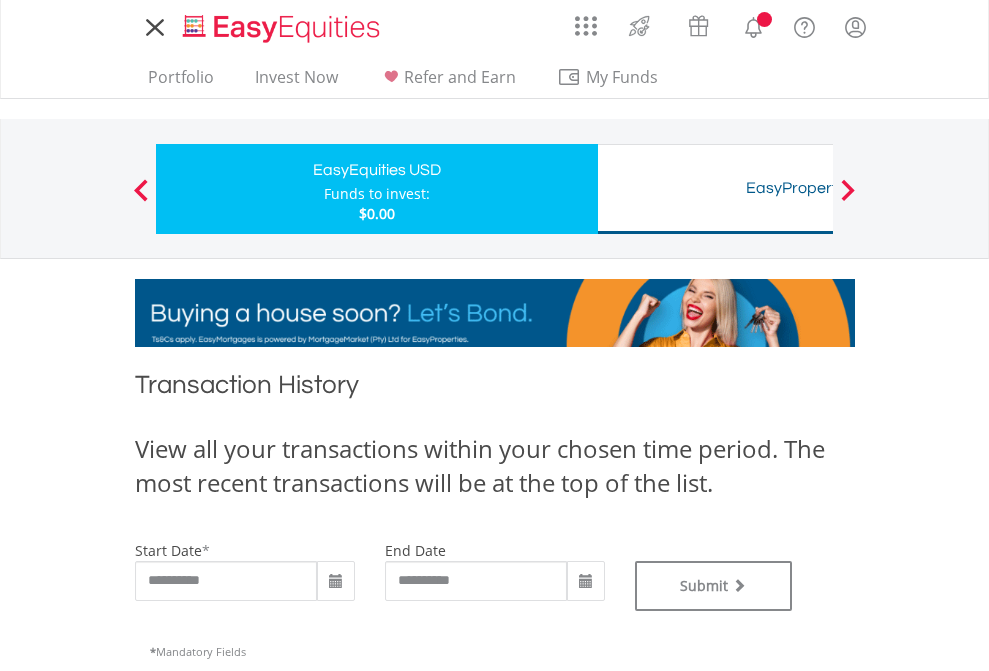 scroll, scrollTop: 0, scrollLeft: 0, axis: both 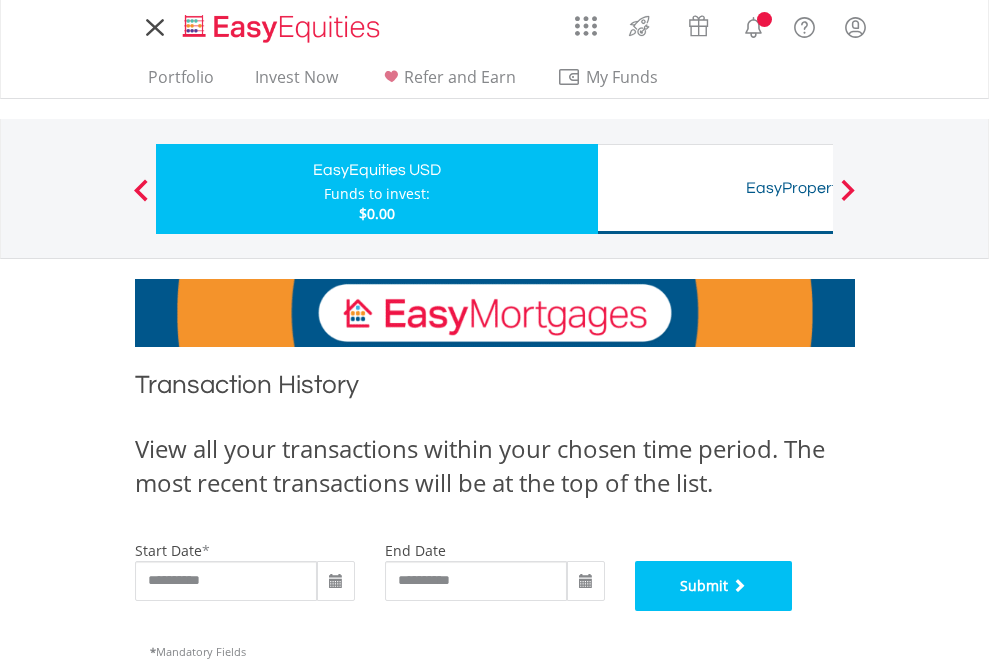 click on "Submit" at bounding box center (714, 586) 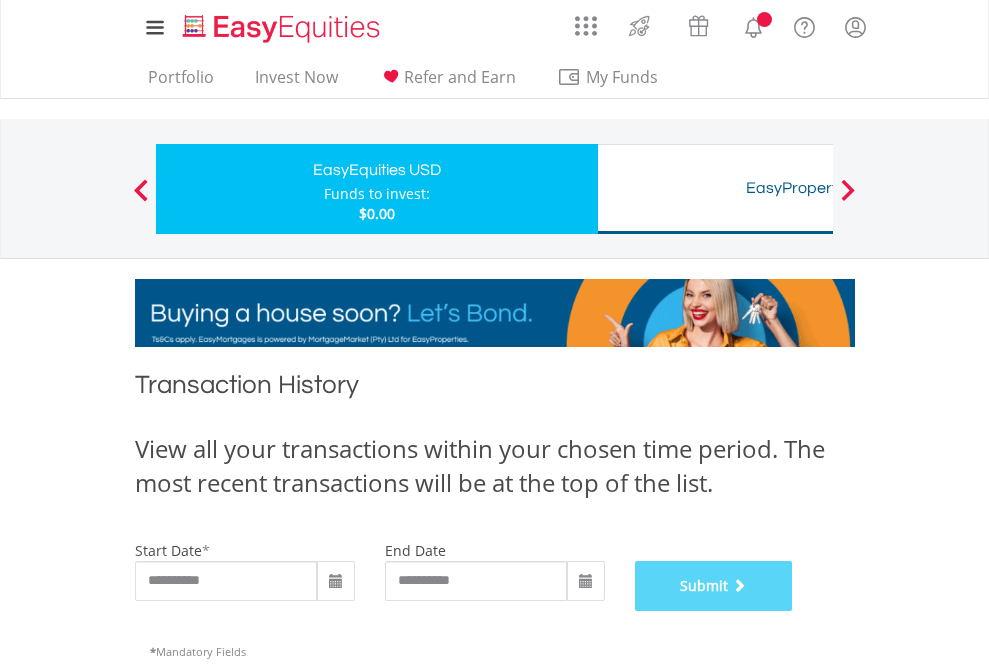 scroll, scrollTop: 811, scrollLeft: 0, axis: vertical 